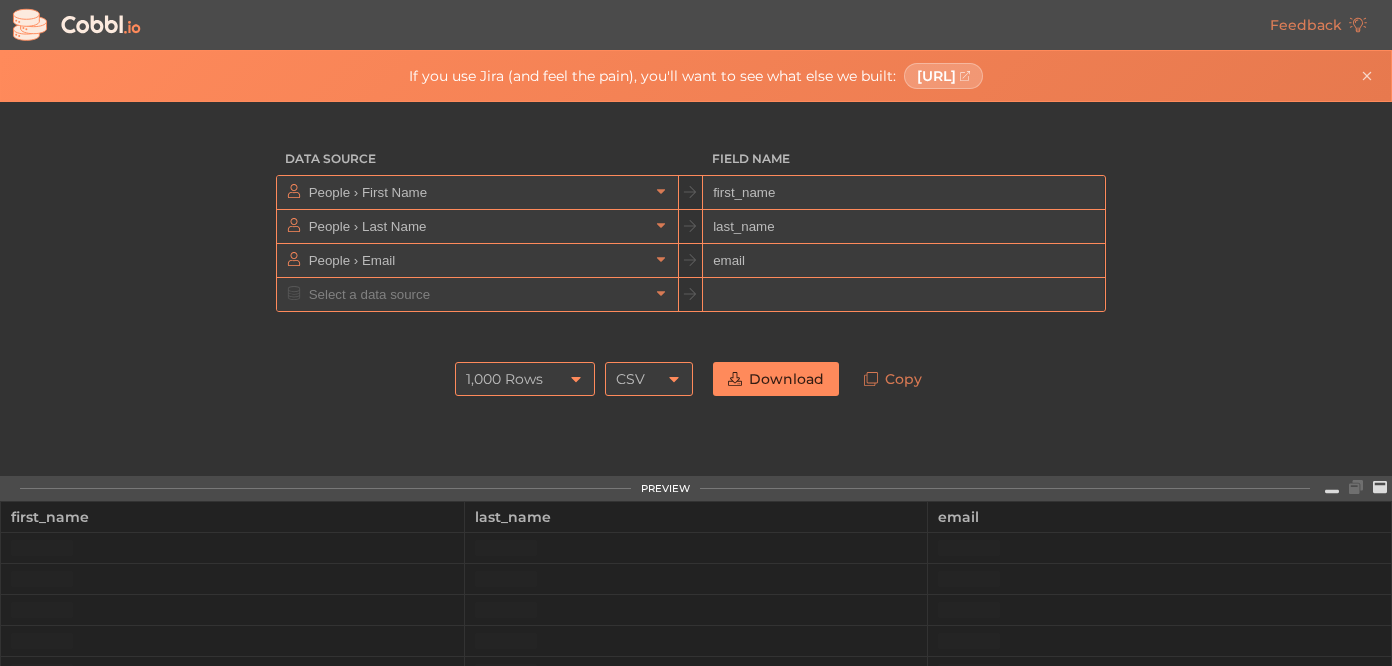 scroll, scrollTop: 0, scrollLeft: 0, axis: both 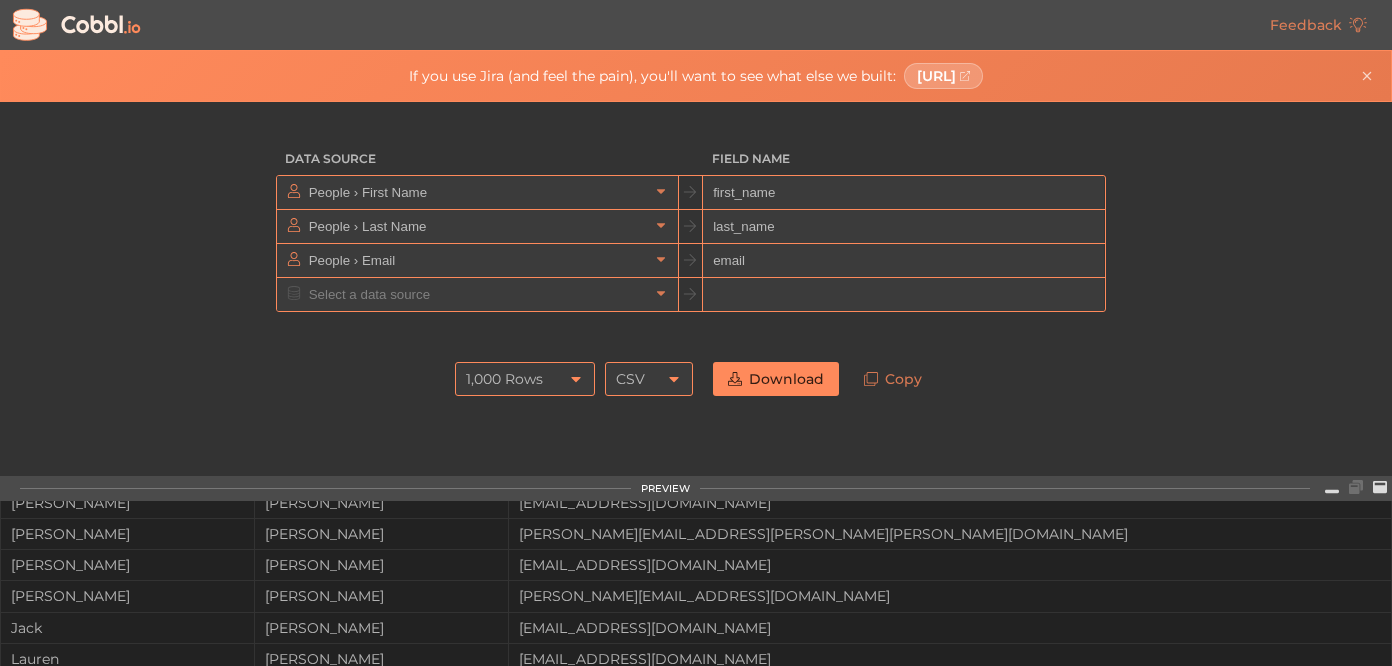 click on "[EMAIL_ADDRESS][DOMAIN_NAME]" at bounding box center (950, 628) 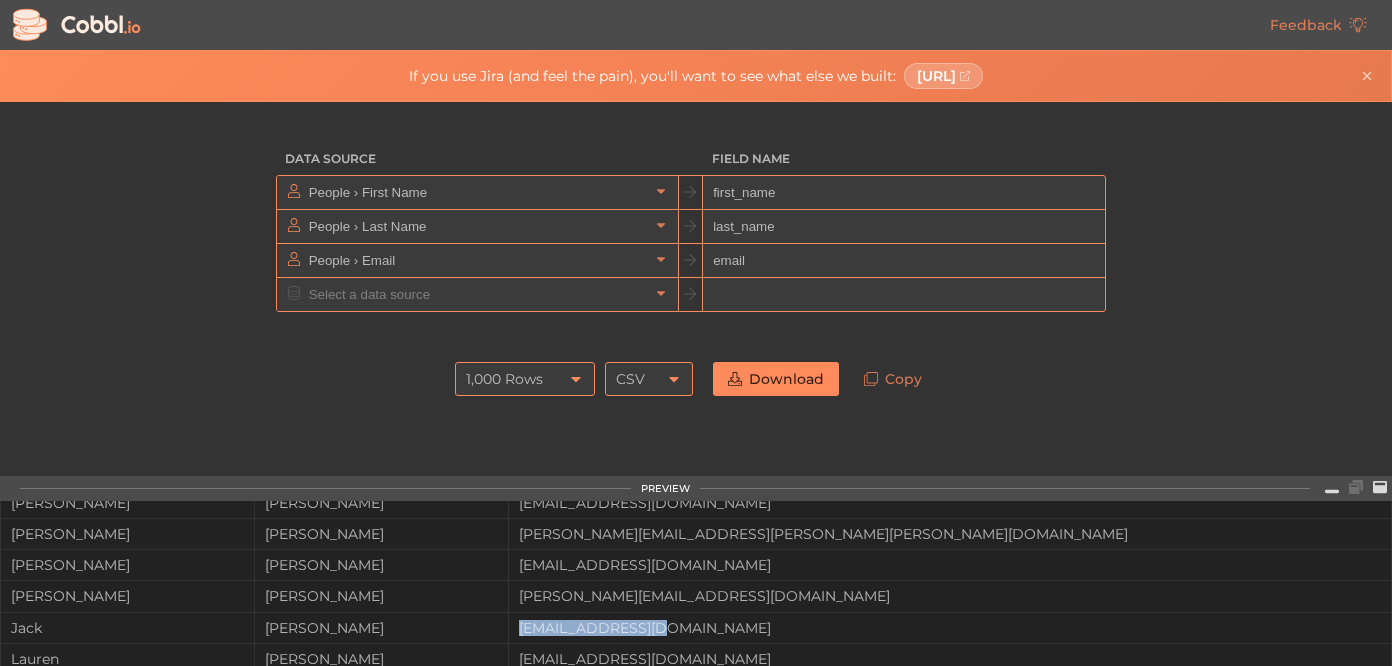 click on "[EMAIL_ADDRESS][DOMAIN_NAME]" at bounding box center [950, 628] 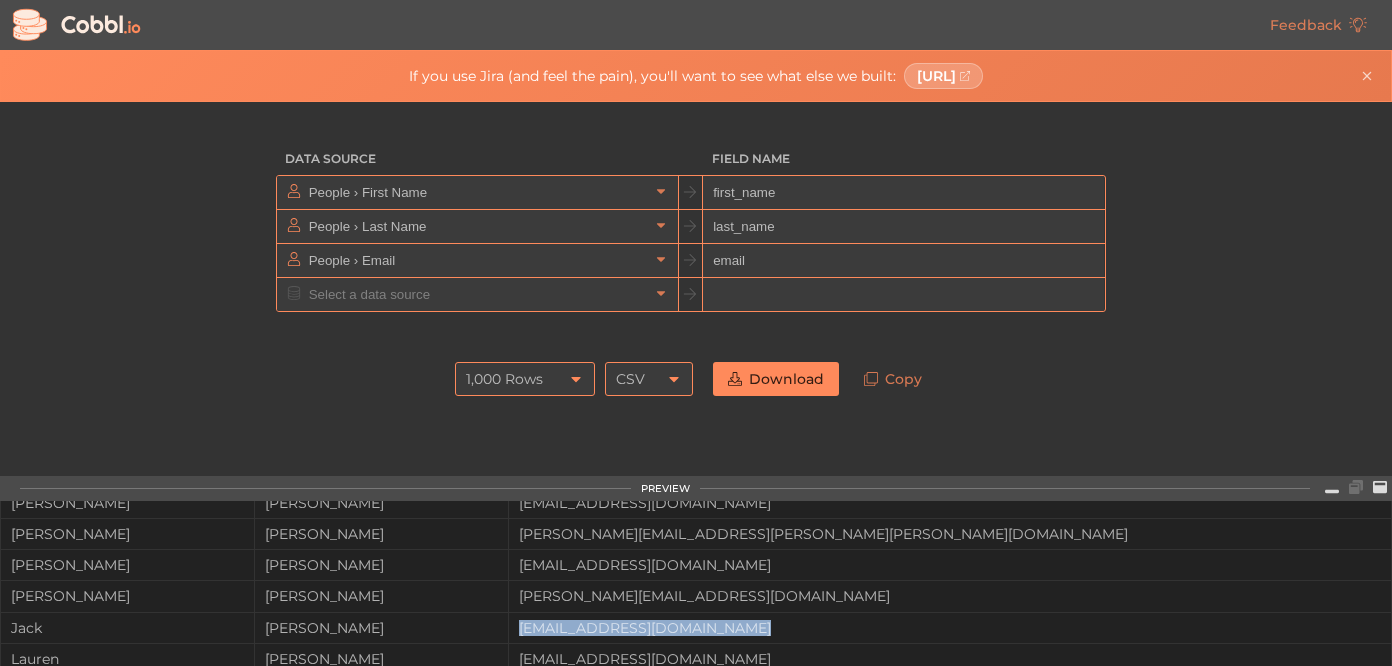click on "[EMAIL_ADDRESS][DOMAIN_NAME]" at bounding box center [950, 628] 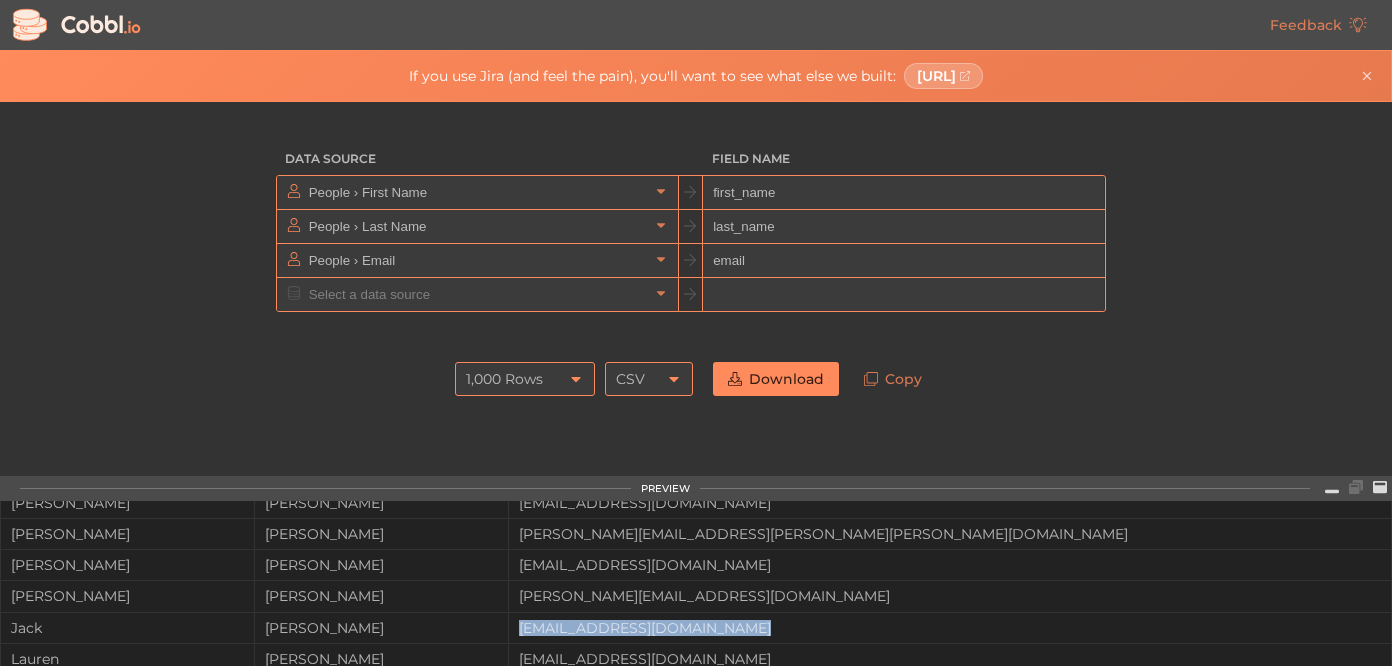 copy on "[EMAIL_ADDRESS][DOMAIN_NAME]" 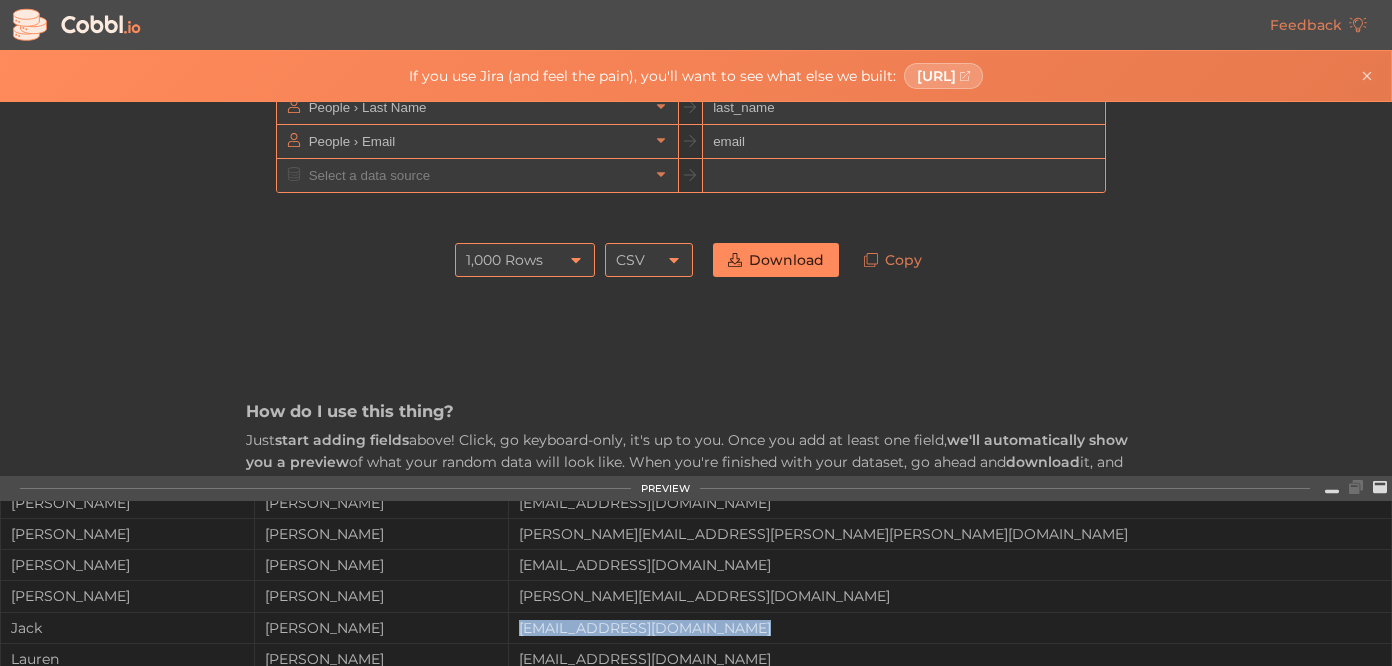scroll, scrollTop: 120, scrollLeft: 0, axis: vertical 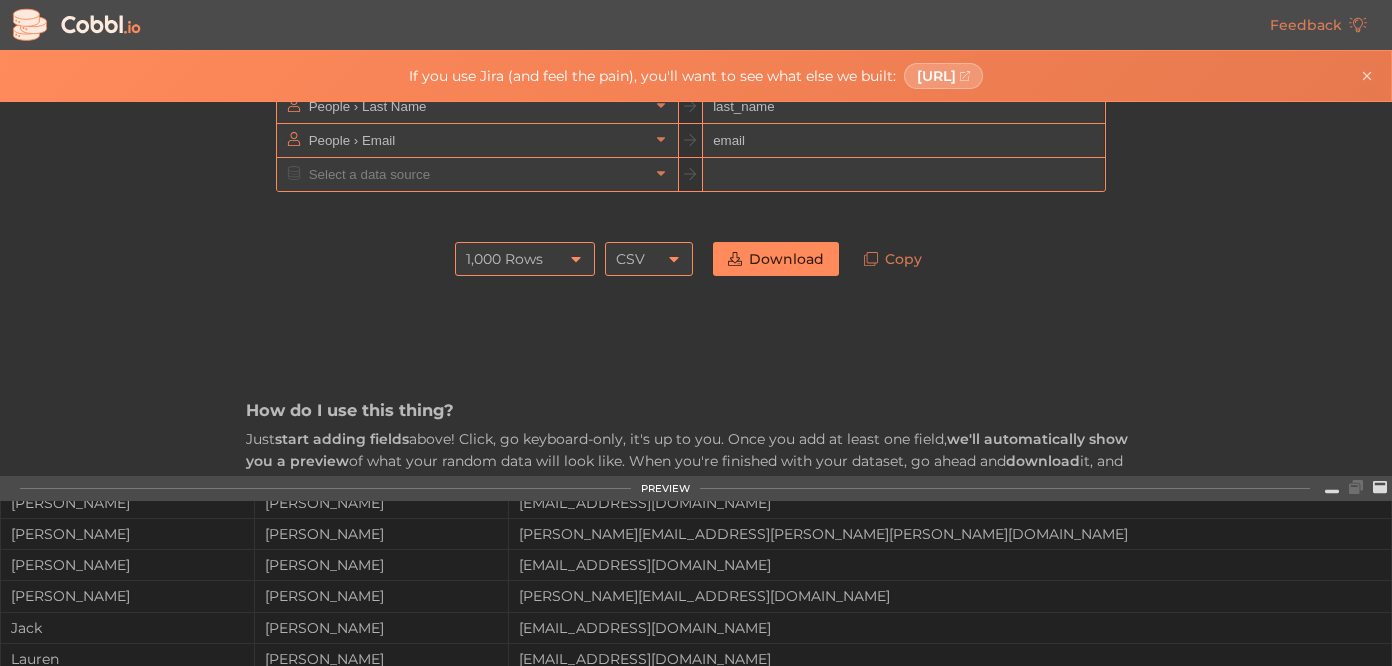click on "[EMAIL_ADDRESS][DOMAIN_NAME]" at bounding box center [950, 565] 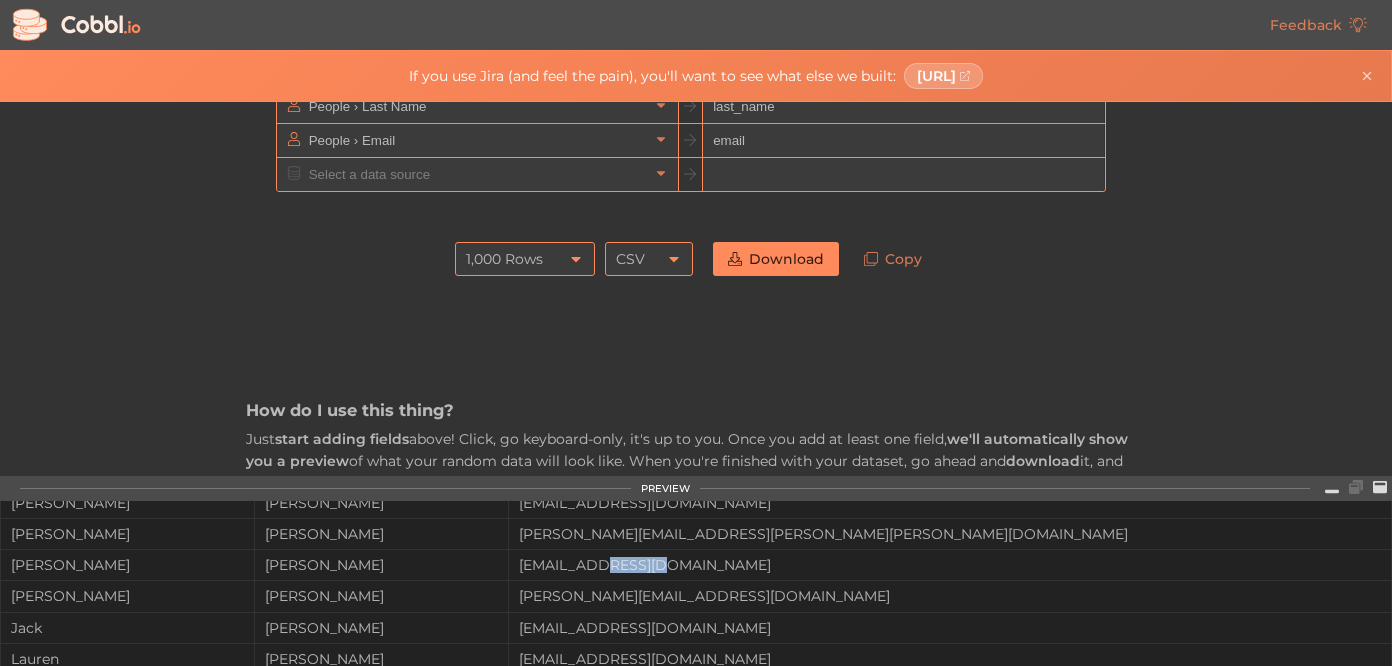 click on "[EMAIL_ADDRESS][DOMAIN_NAME]" at bounding box center (950, 565) 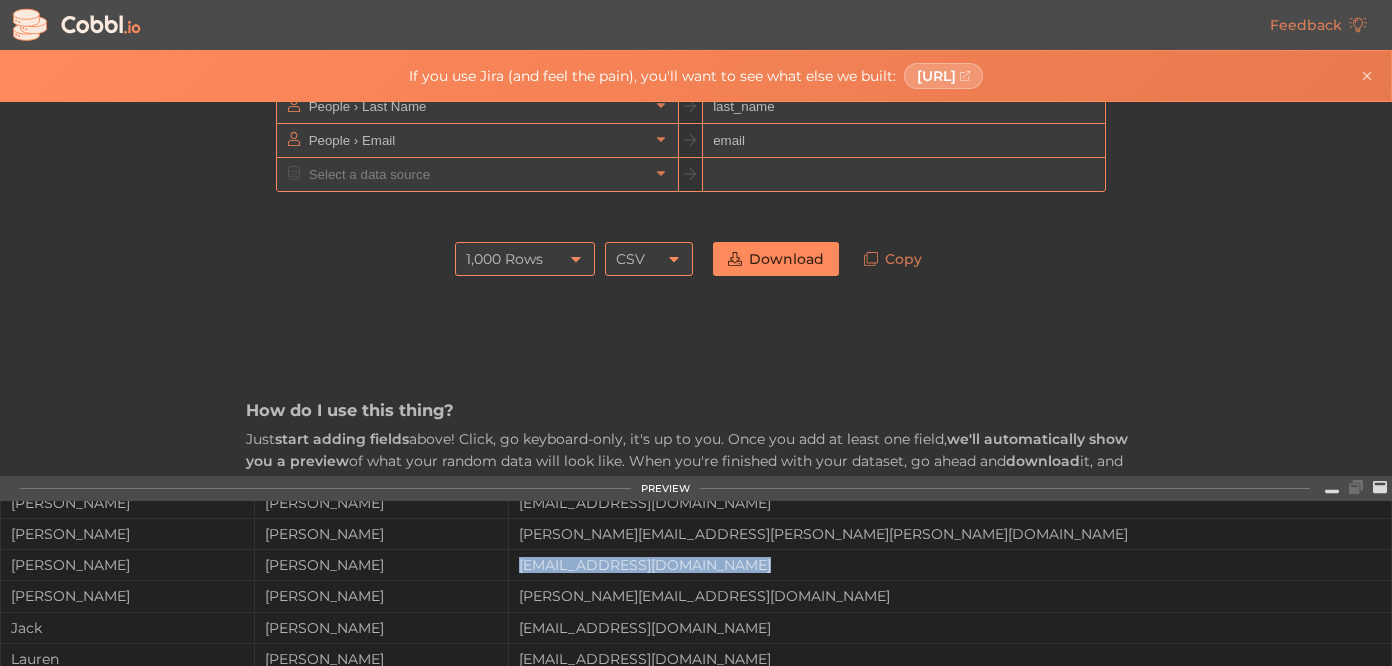 click on "[EMAIL_ADDRESS][DOMAIN_NAME]" at bounding box center (950, 565) 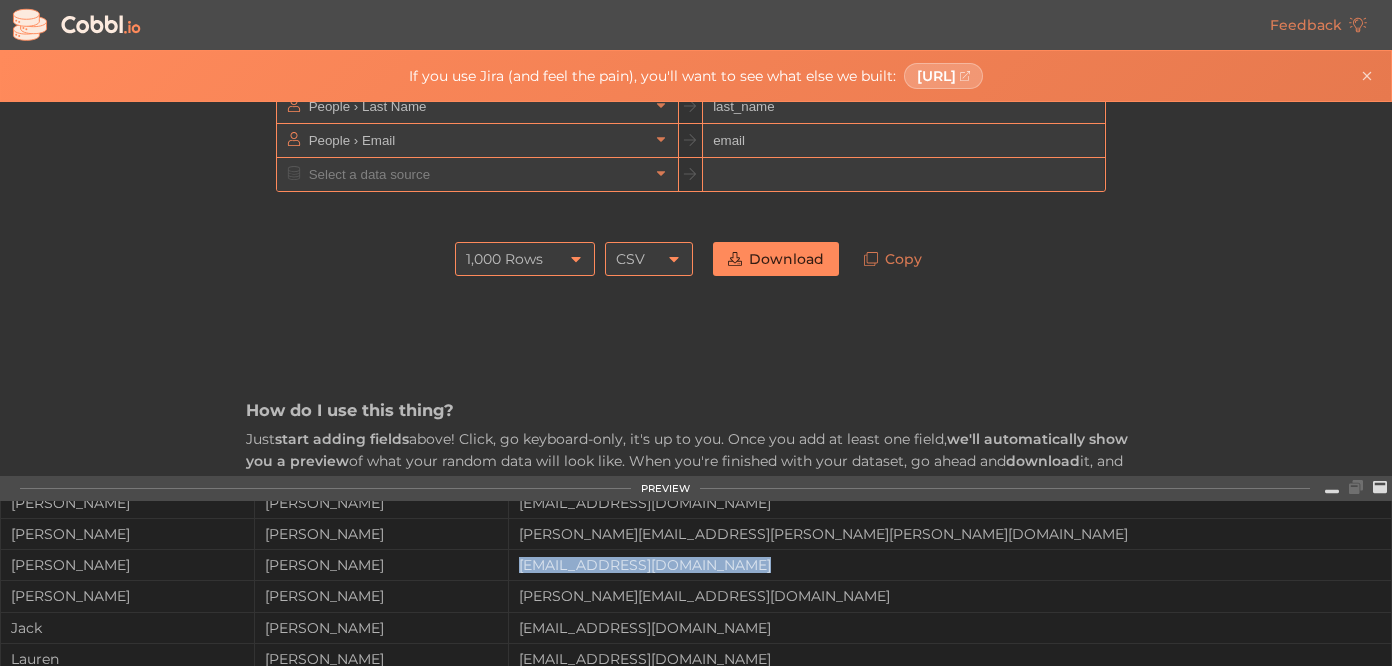 copy on "a.baker64@outlook.com" 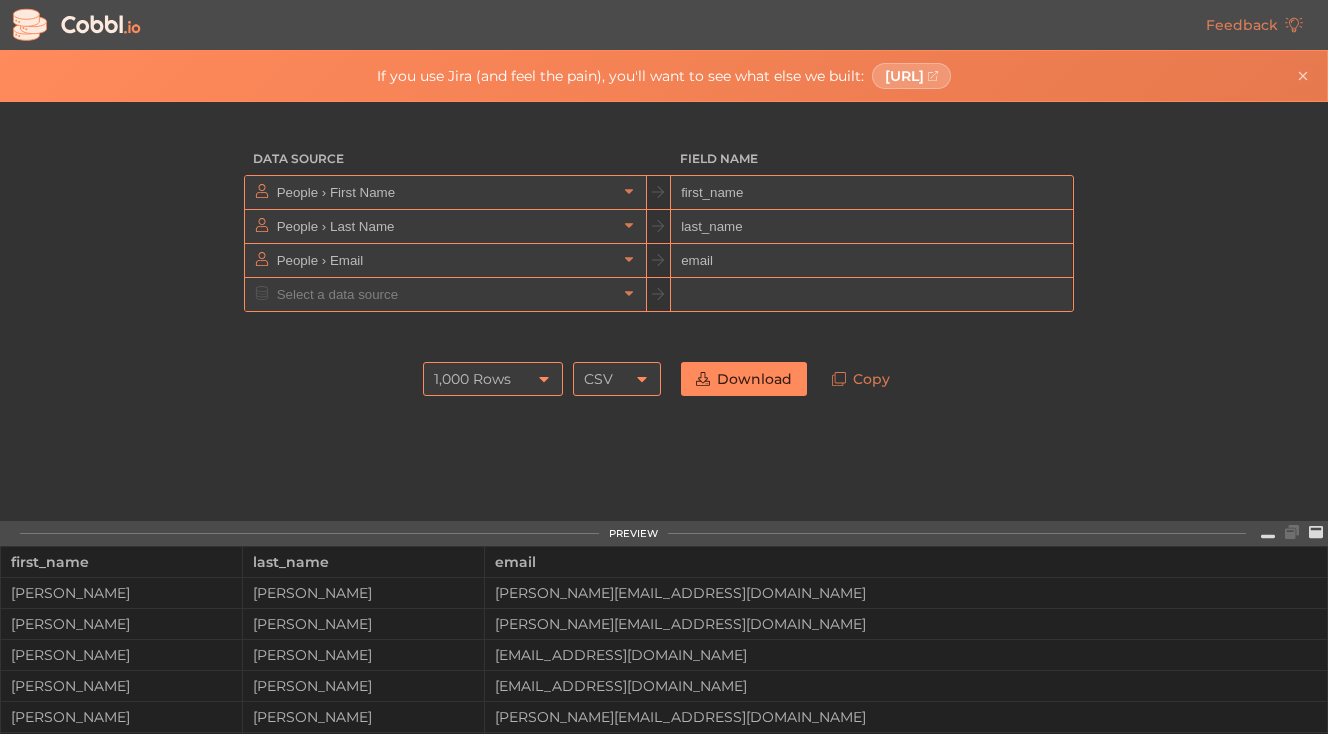 scroll, scrollTop: 0, scrollLeft: 0, axis: both 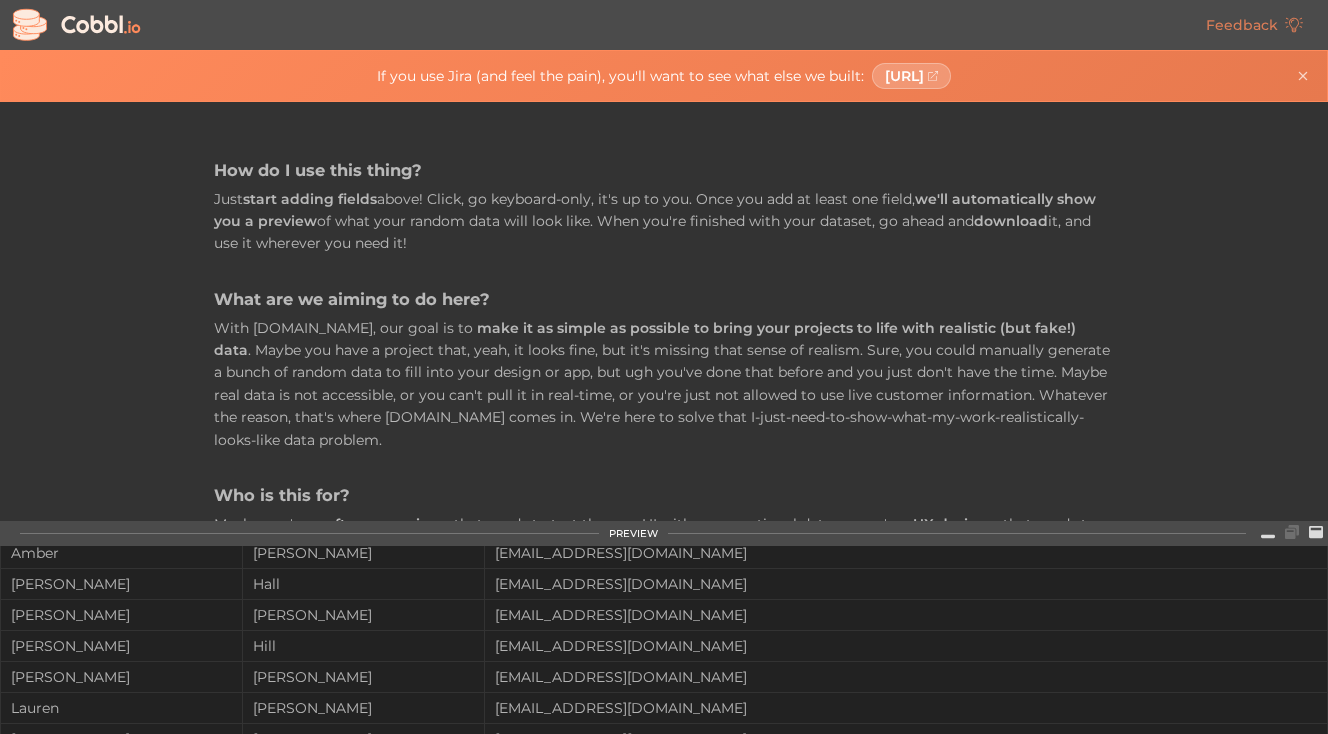 click on "bhill@aol.com" at bounding box center [906, 646] 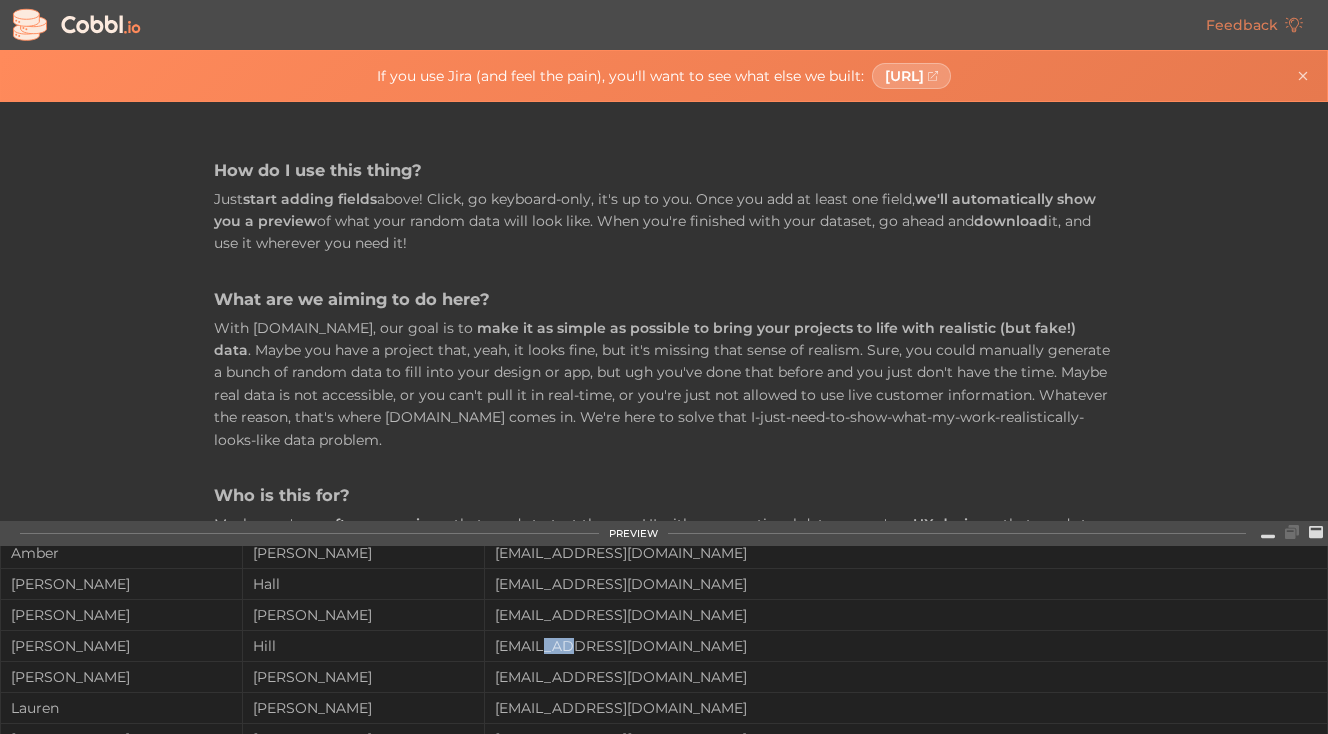 click on "bhill@aol.com" at bounding box center [906, 646] 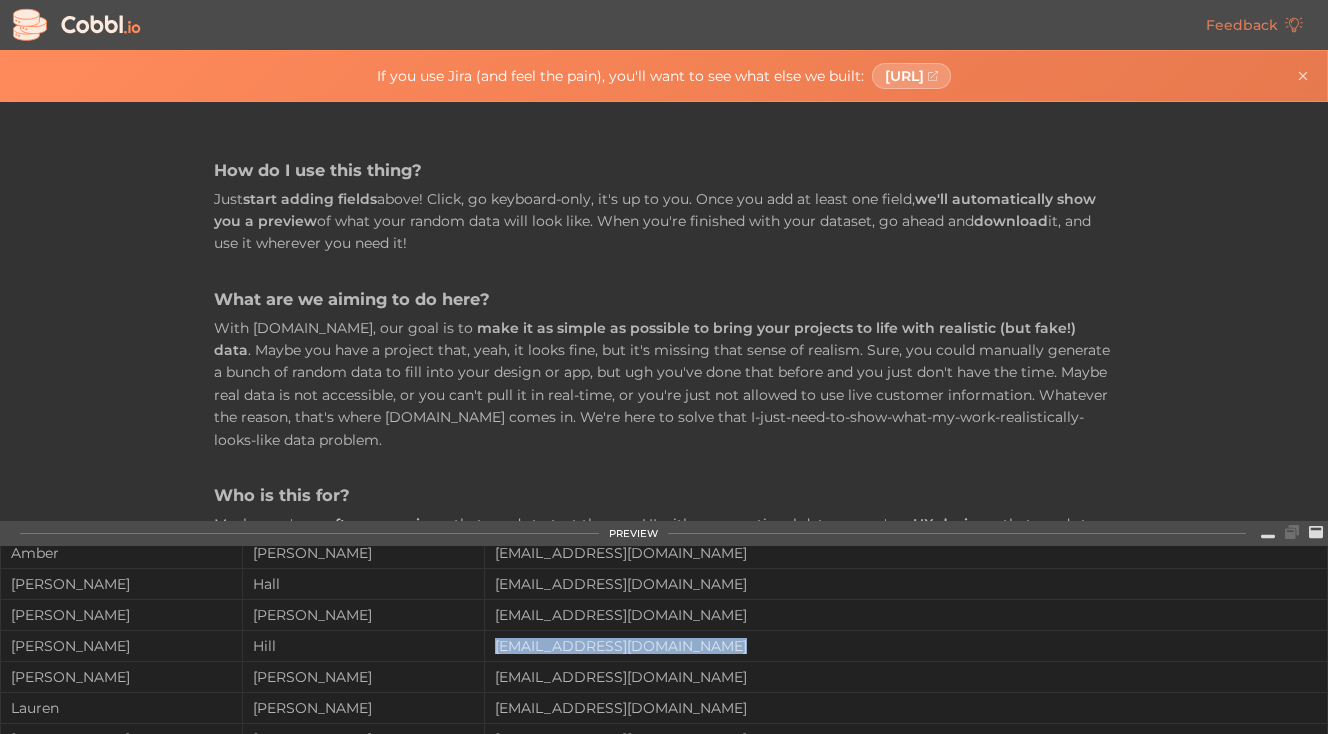 click on "bhill@aol.com" at bounding box center [906, 646] 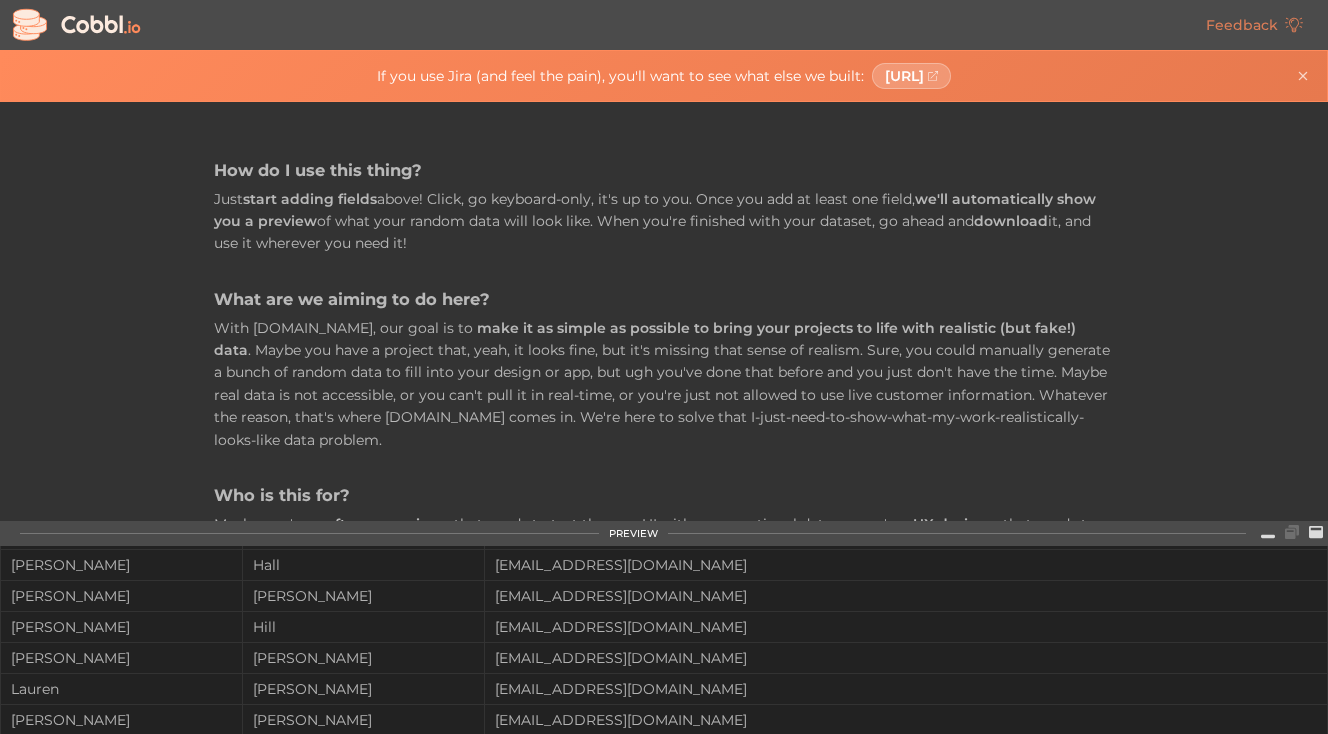 click on "h.w@yahoo.com" at bounding box center (906, 658) 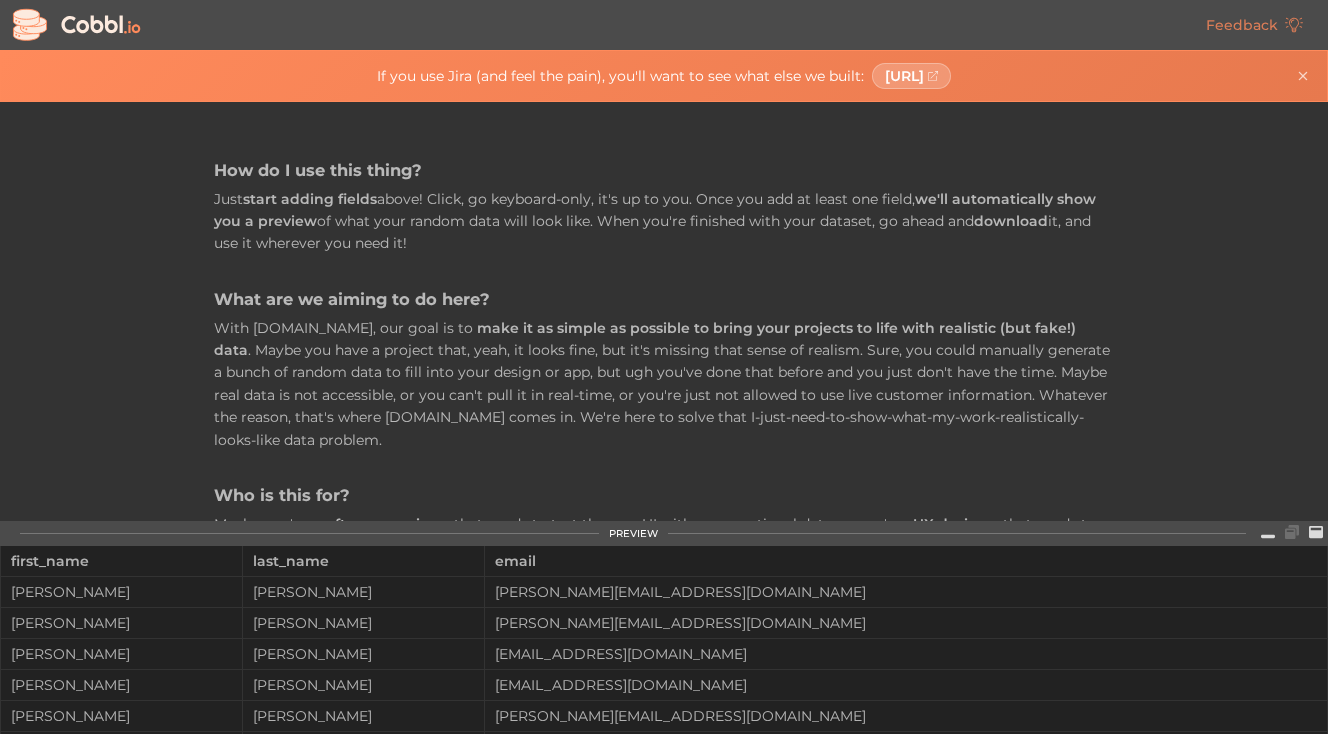 scroll, scrollTop: 0, scrollLeft: 0, axis: both 